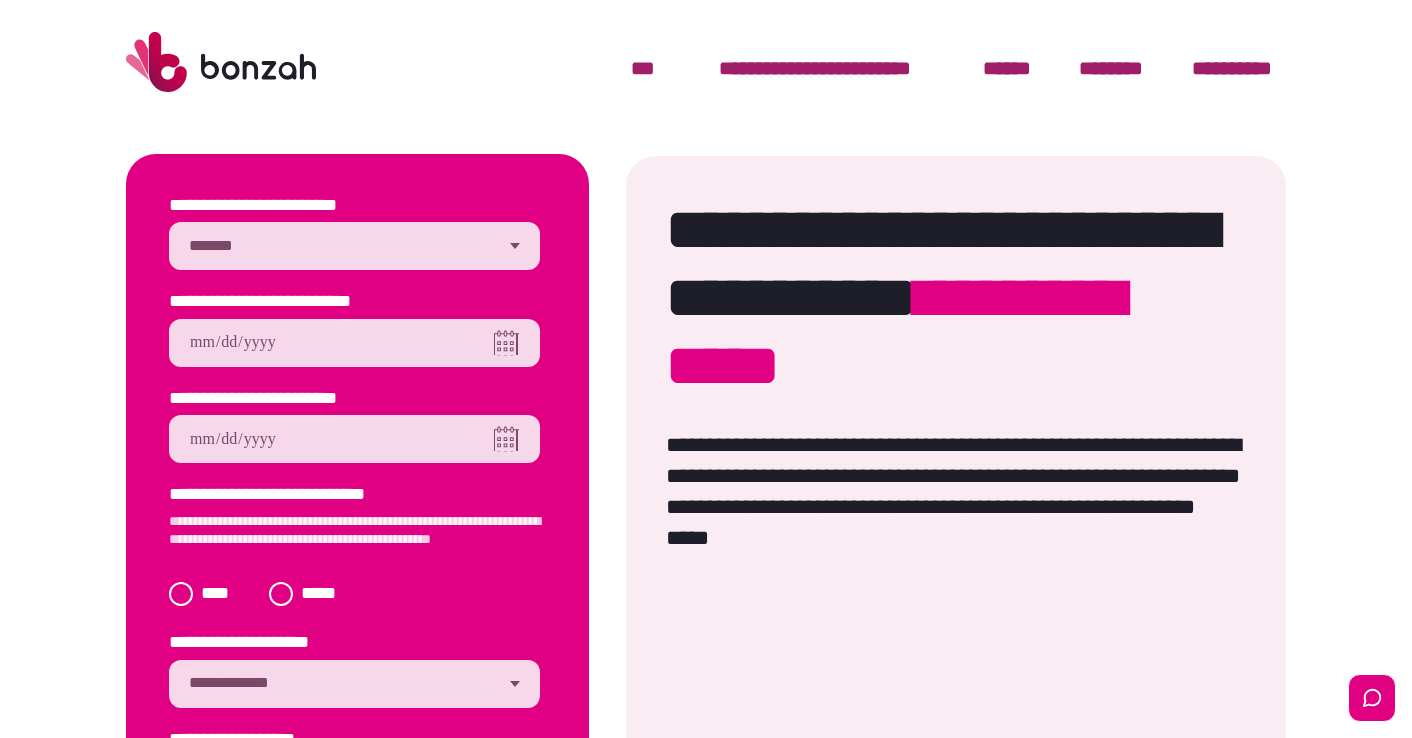scroll, scrollTop: 0, scrollLeft: 0, axis: both 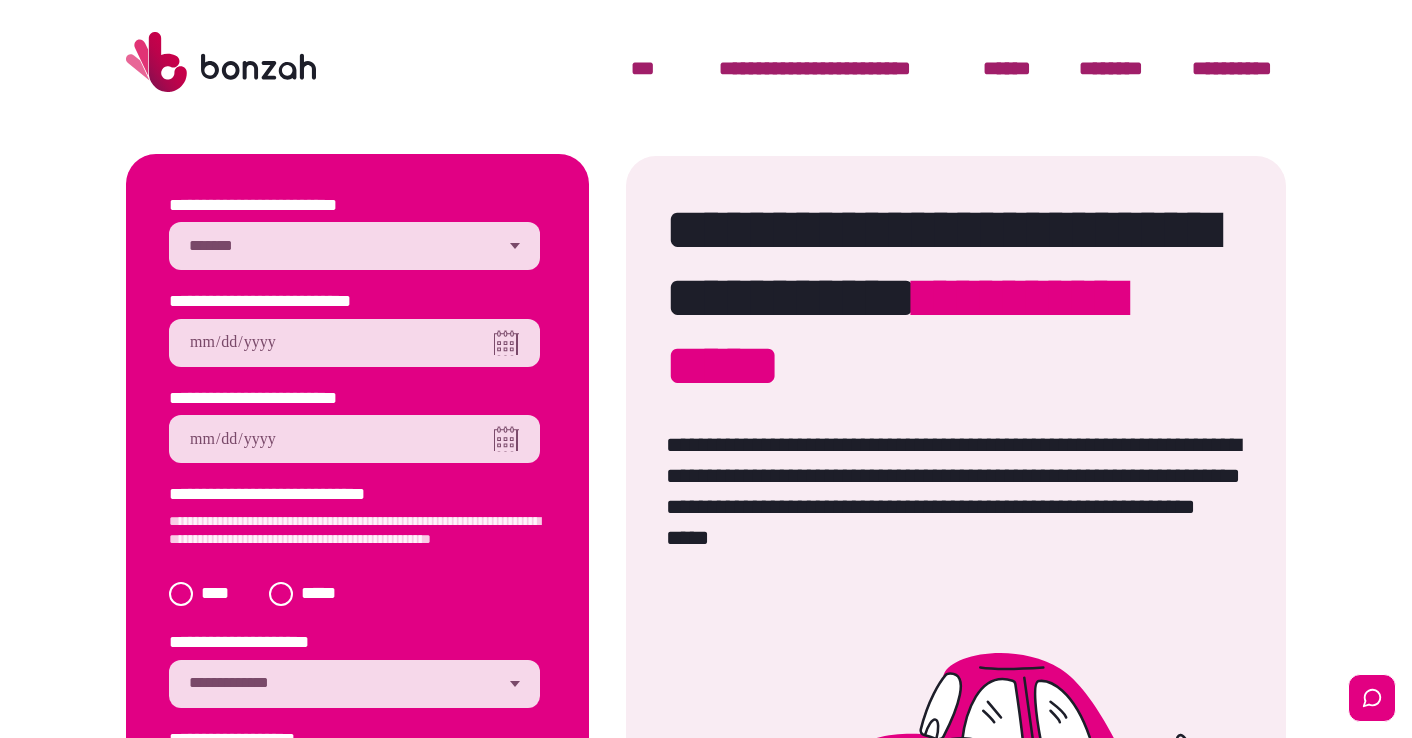 click on "**********" at bounding box center (354, 246) 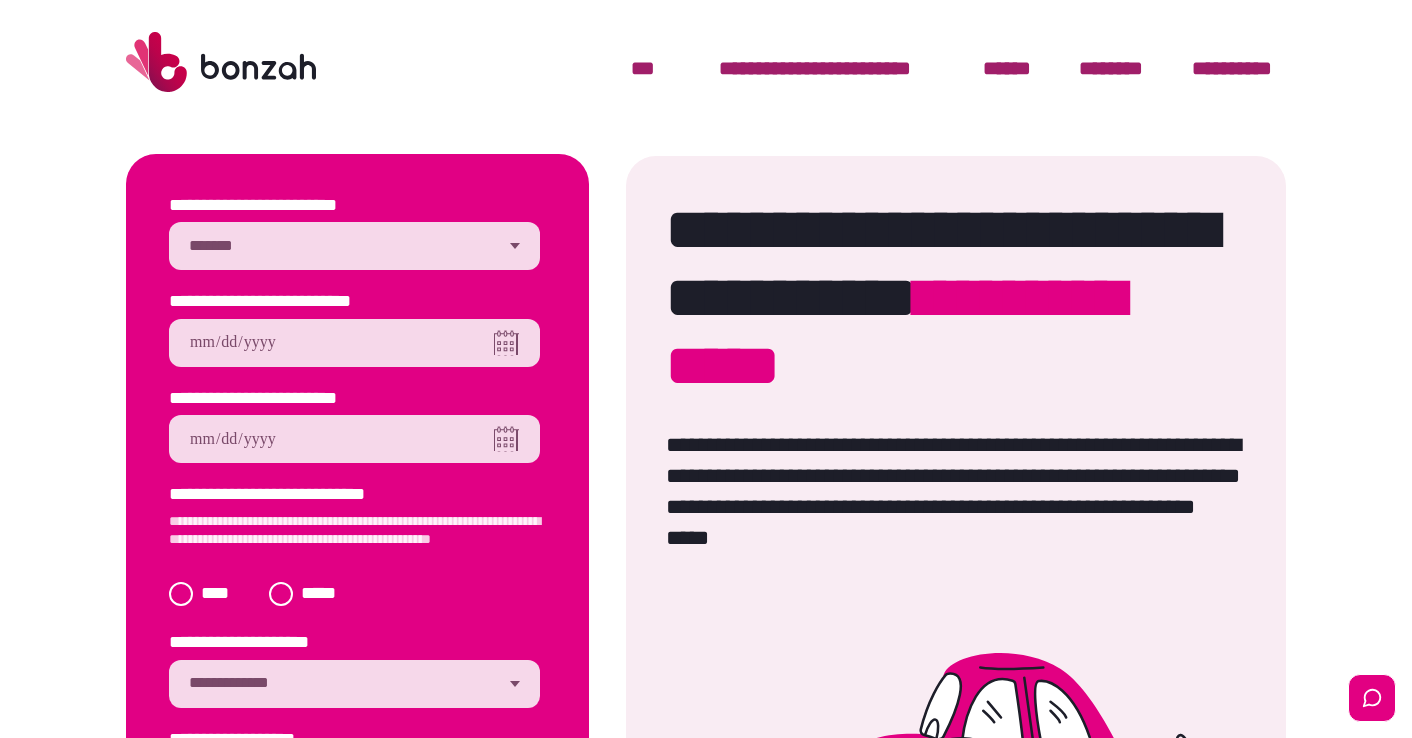 click at bounding box center (0, 5888) 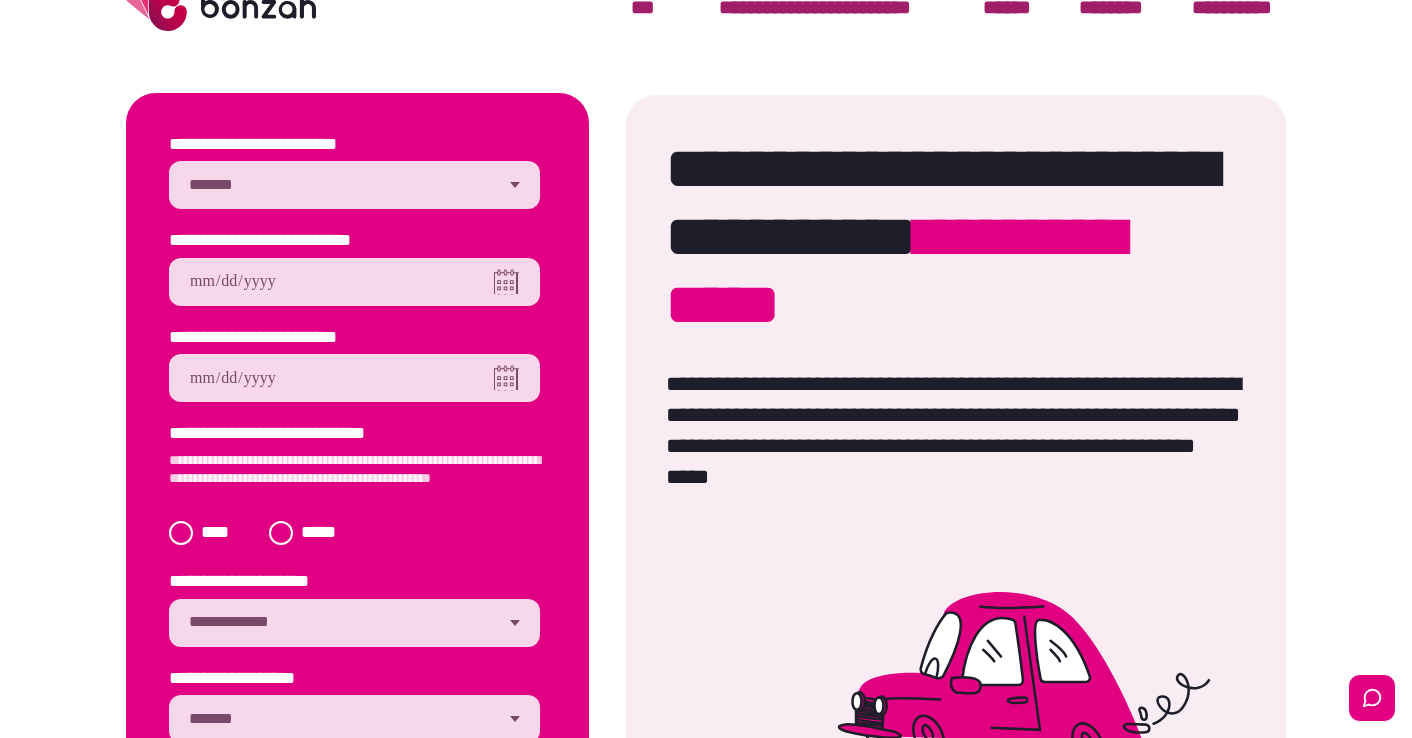 scroll, scrollTop: 0, scrollLeft: 0, axis: both 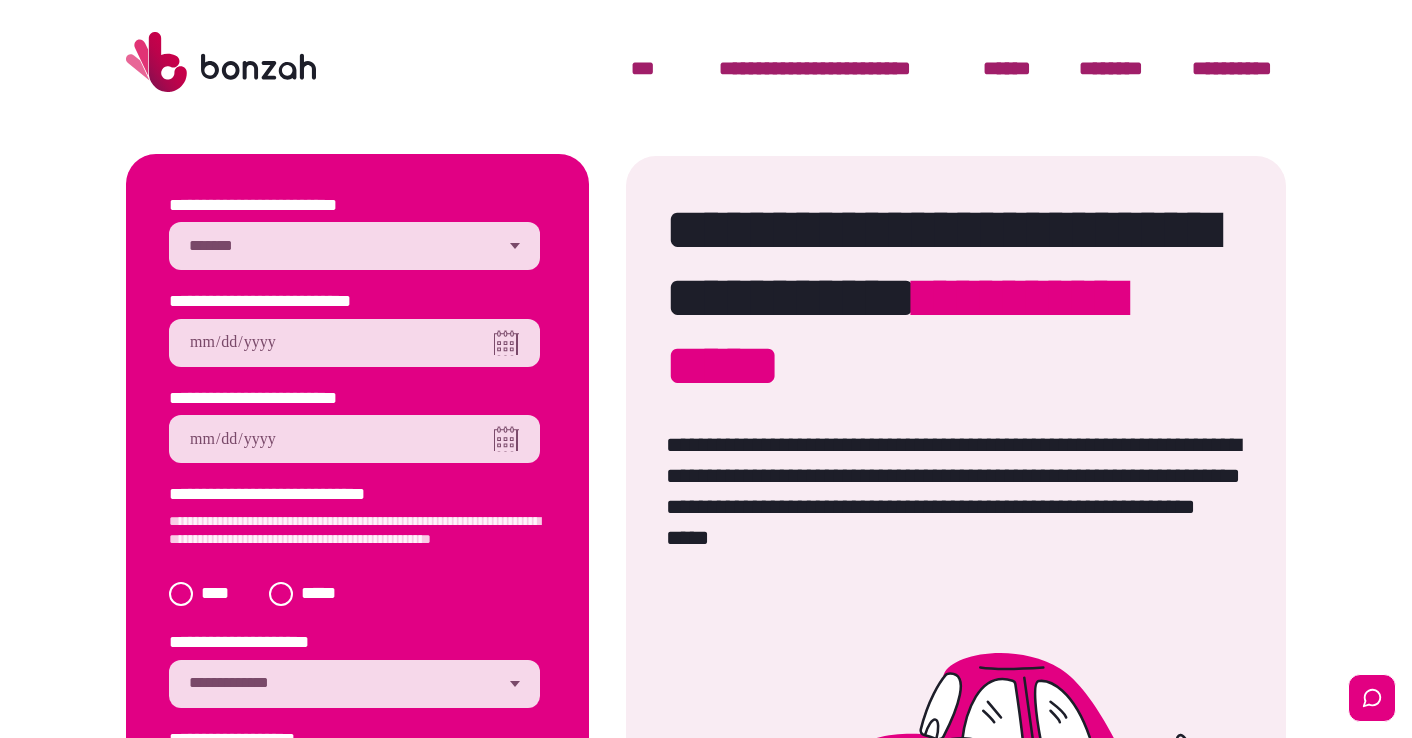 click on "**********" at bounding box center (354, 246) 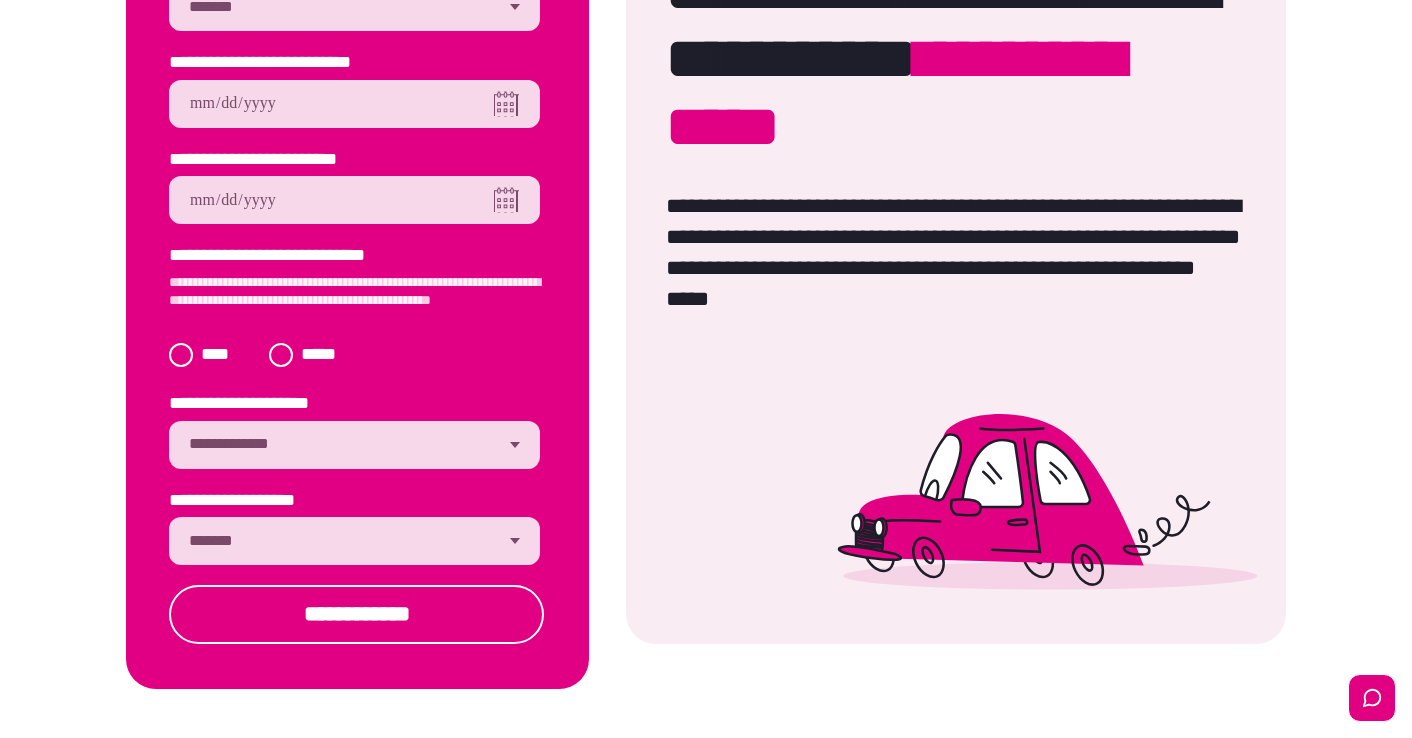 scroll, scrollTop: 242, scrollLeft: 0, axis: vertical 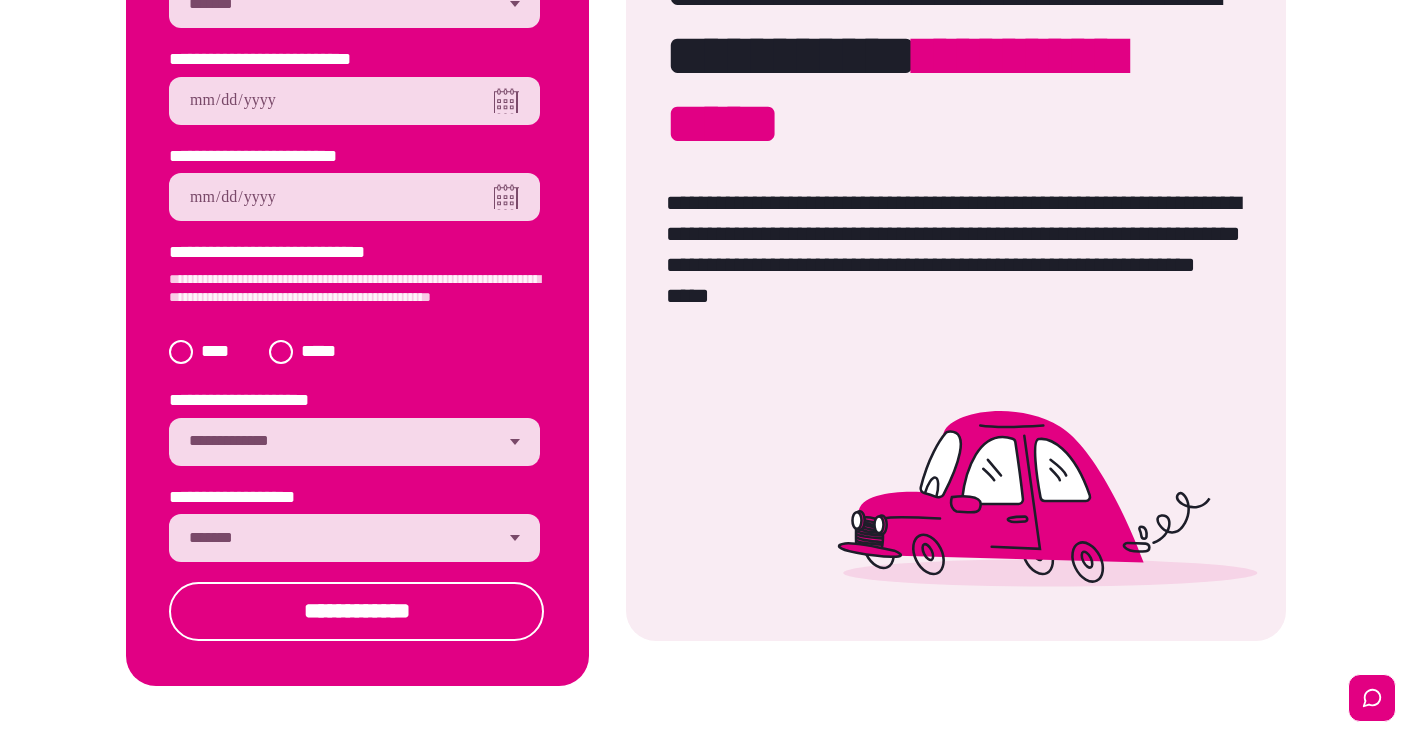 click on "**********" at bounding box center (354, 442) 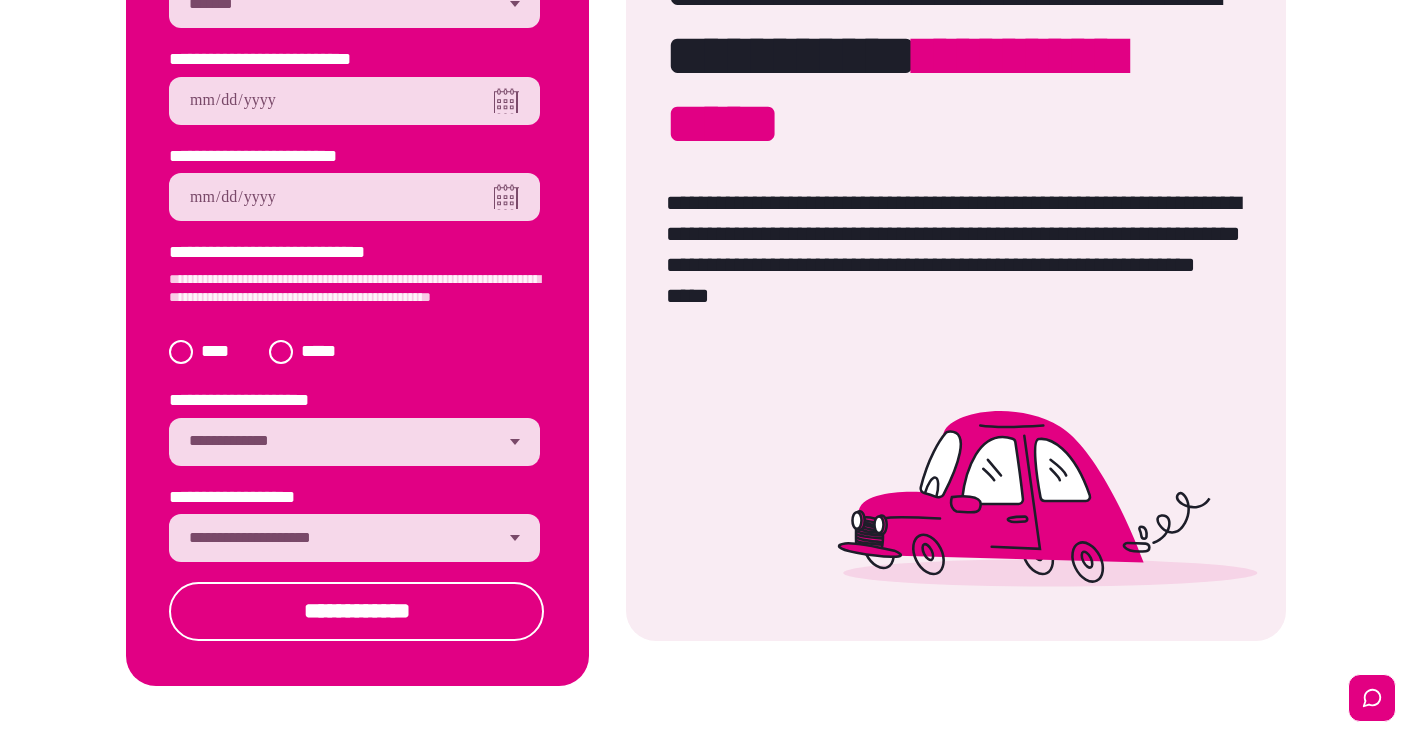 click at bounding box center (706, 335) 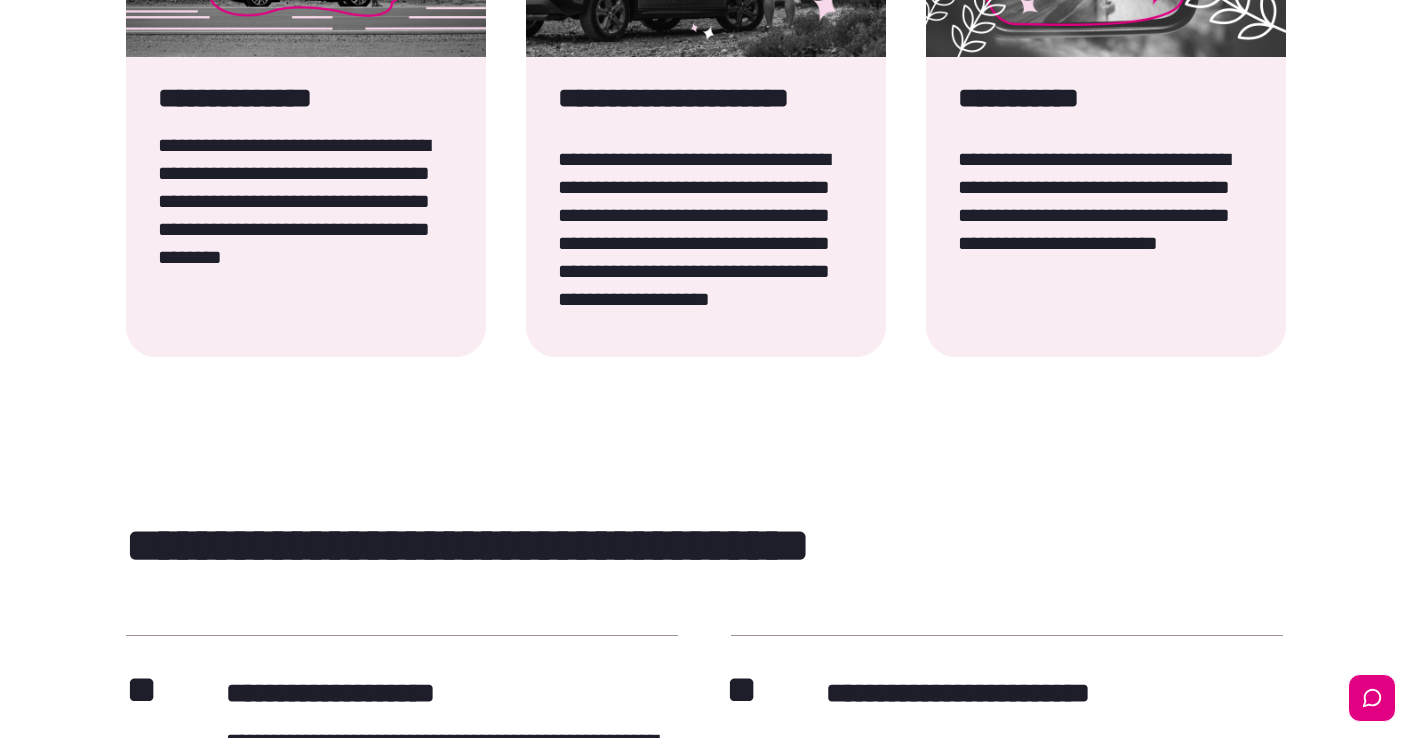 scroll, scrollTop: 1572, scrollLeft: 0, axis: vertical 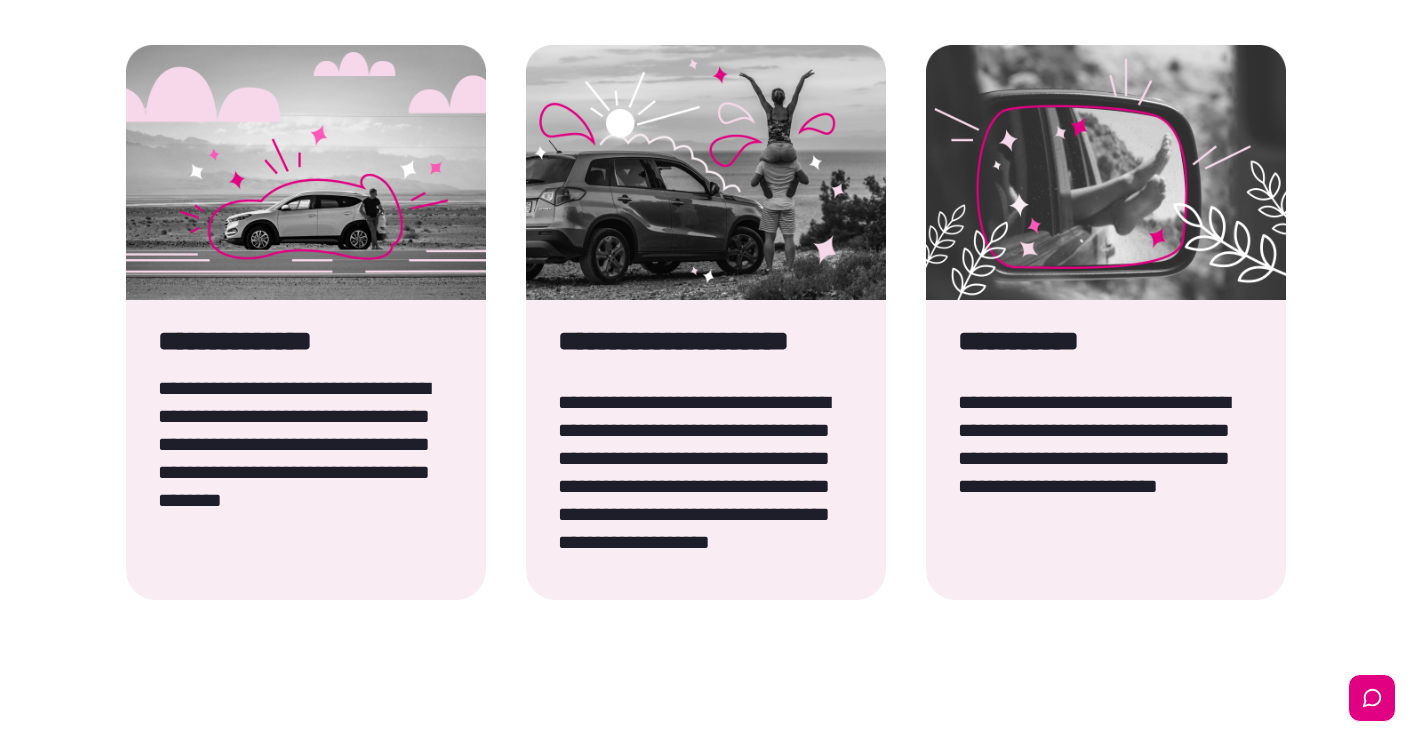 click on "**********" at bounding box center (706, 472) 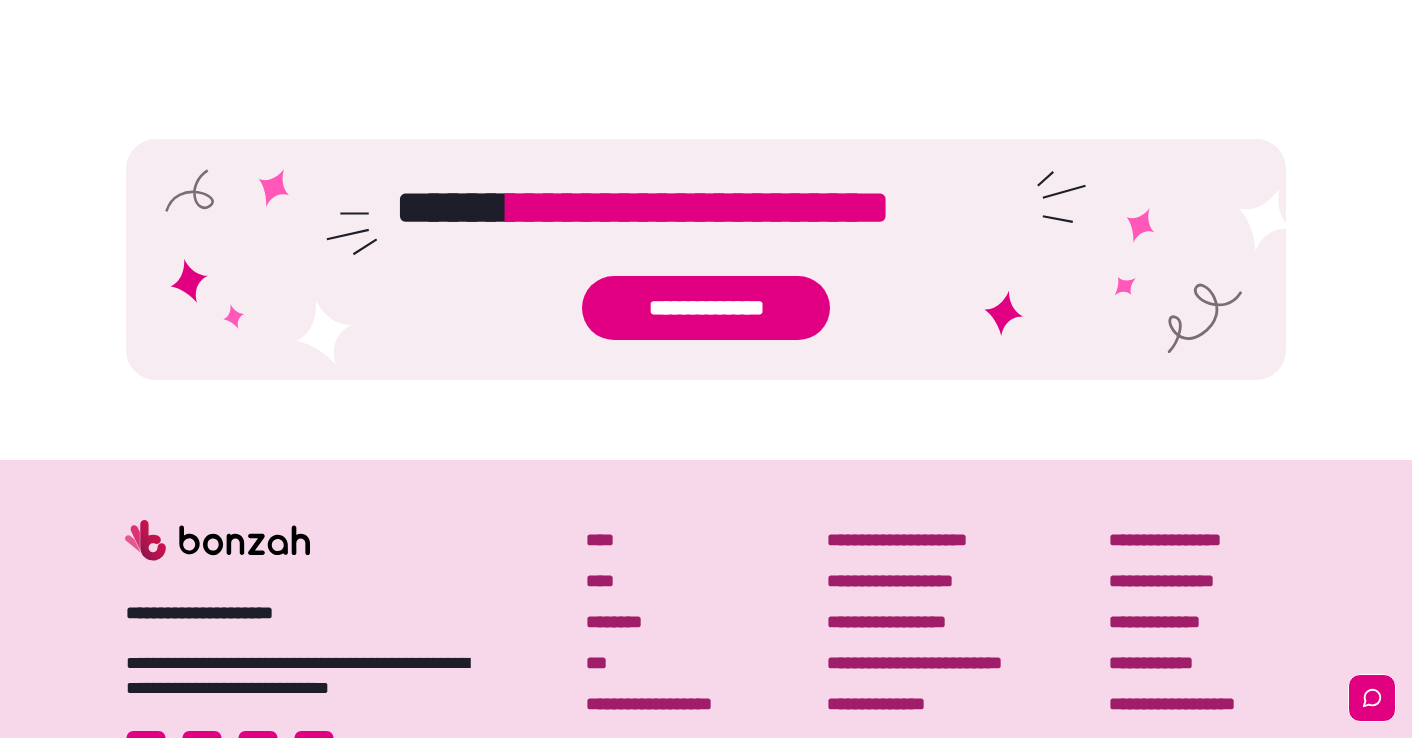 scroll, scrollTop: 4321, scrollLeft: 0, axis: vertical 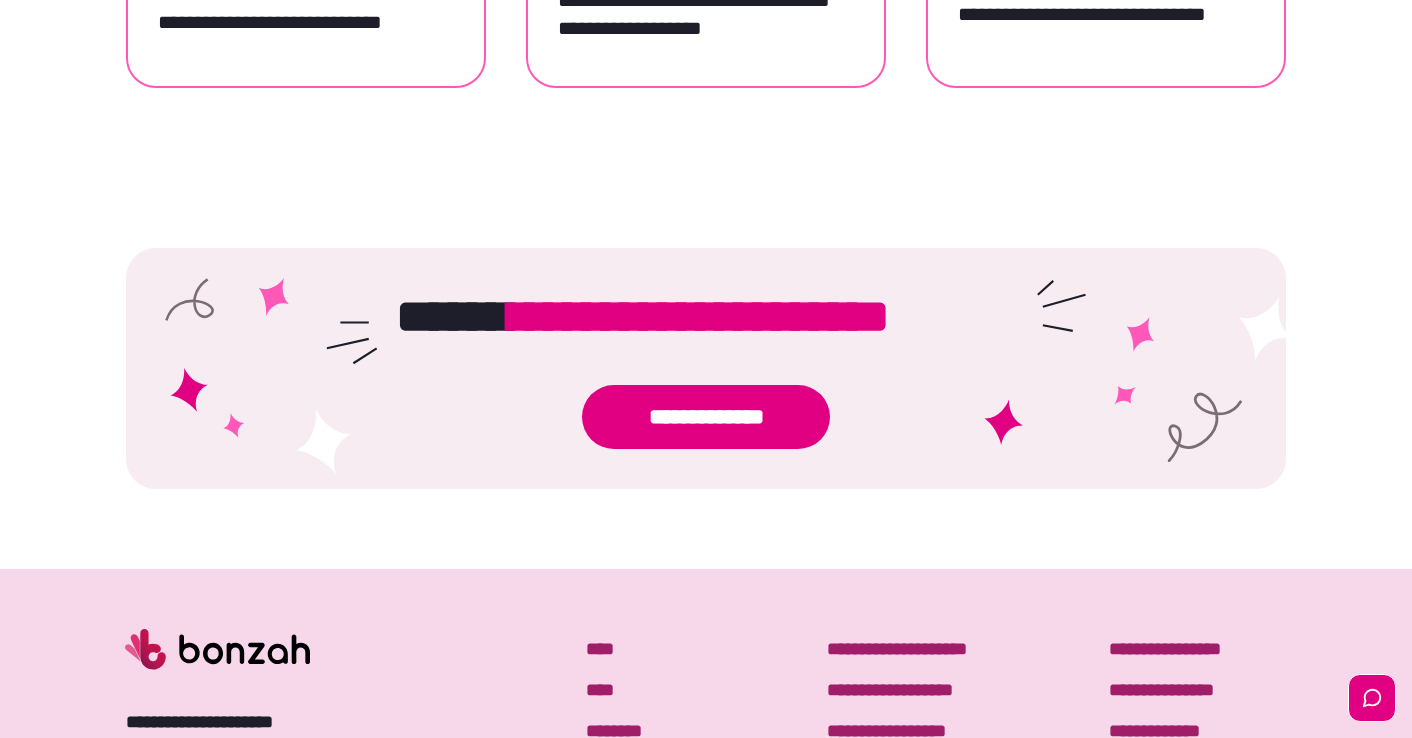 click on "**********" at bounding box center [706, 417] 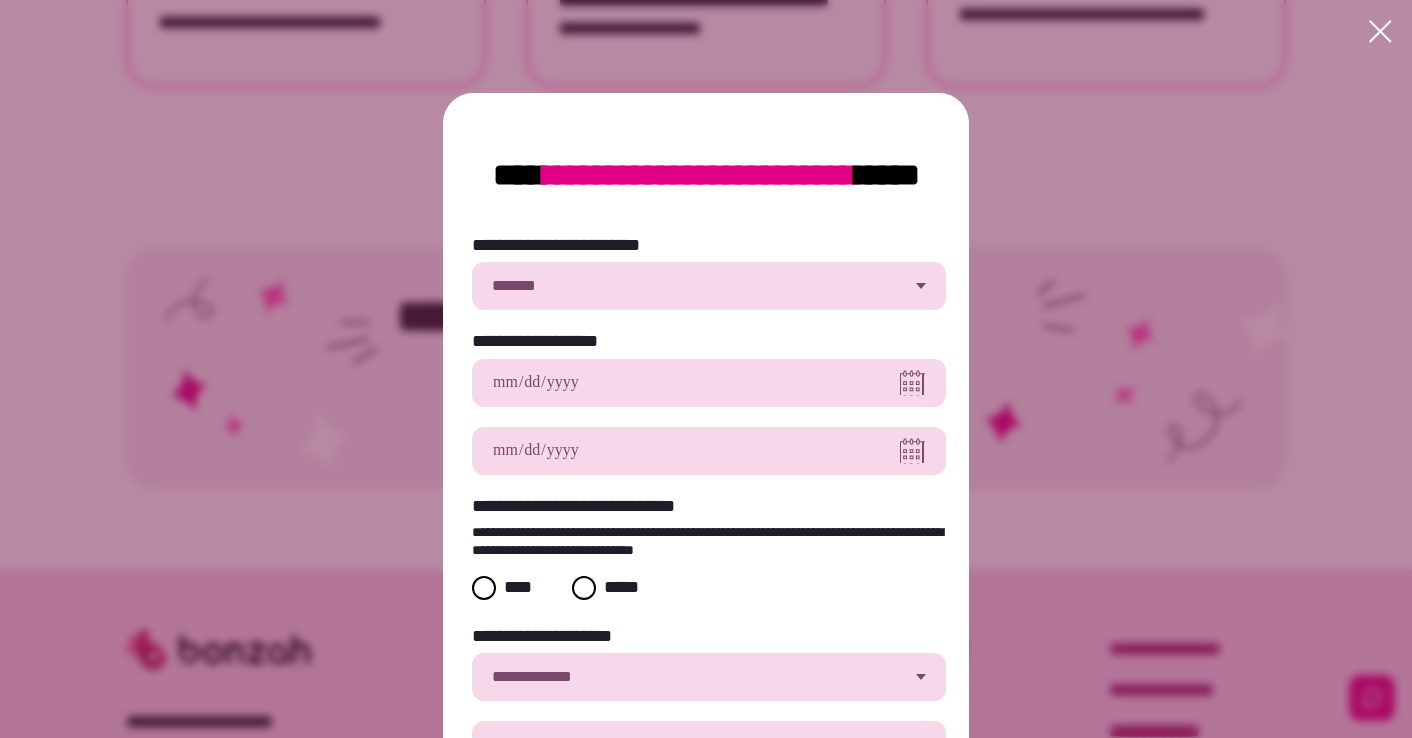 click on "**********" at bounding box center (709, 286) 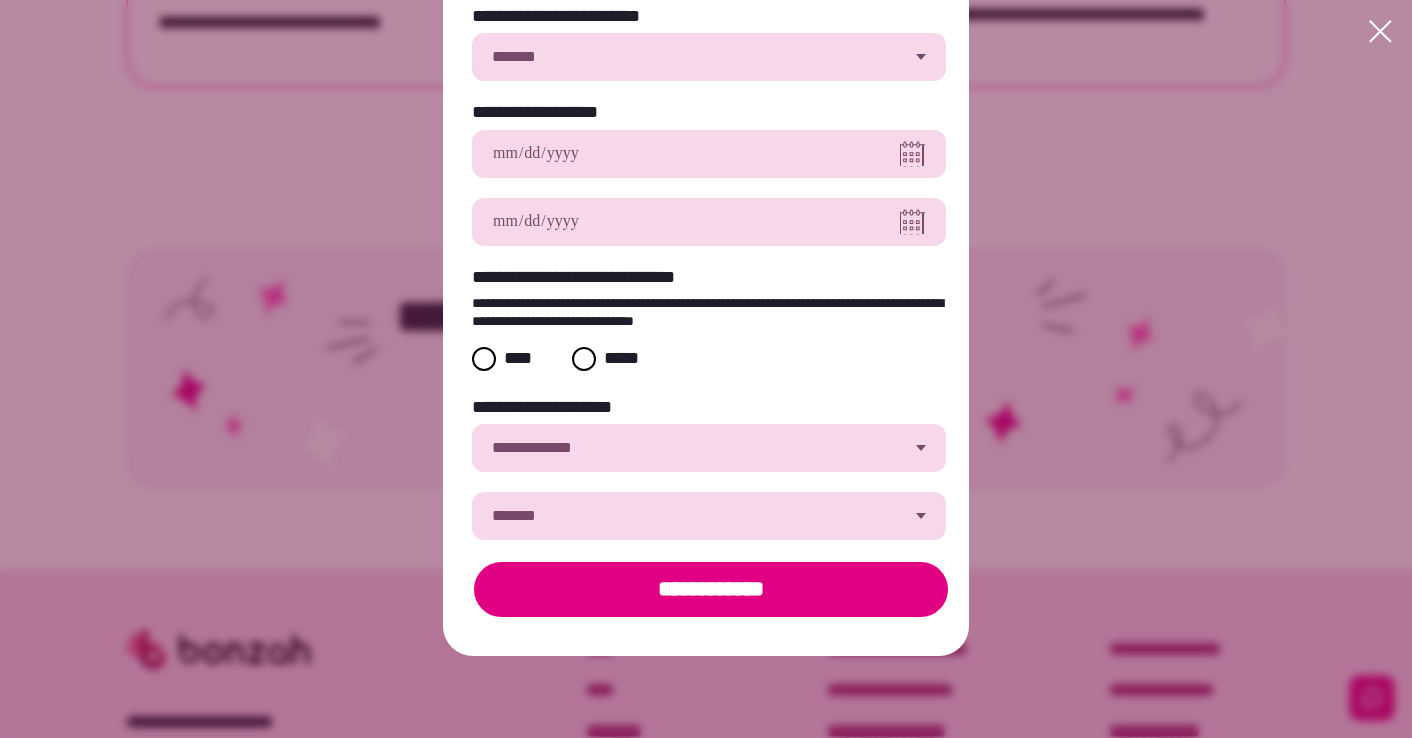 click on "**********" at bounding box center [709, 312] 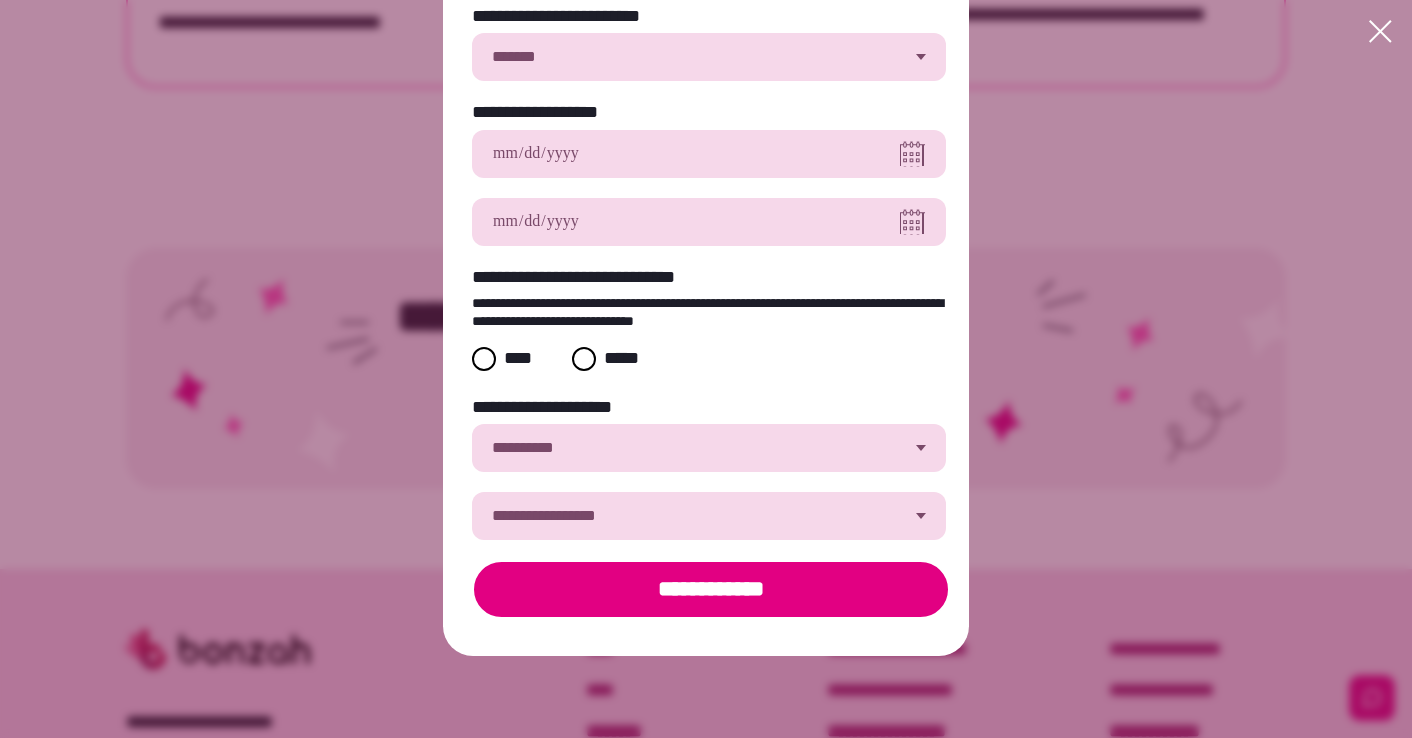 click on "**********" at bounding box center [709, 516] 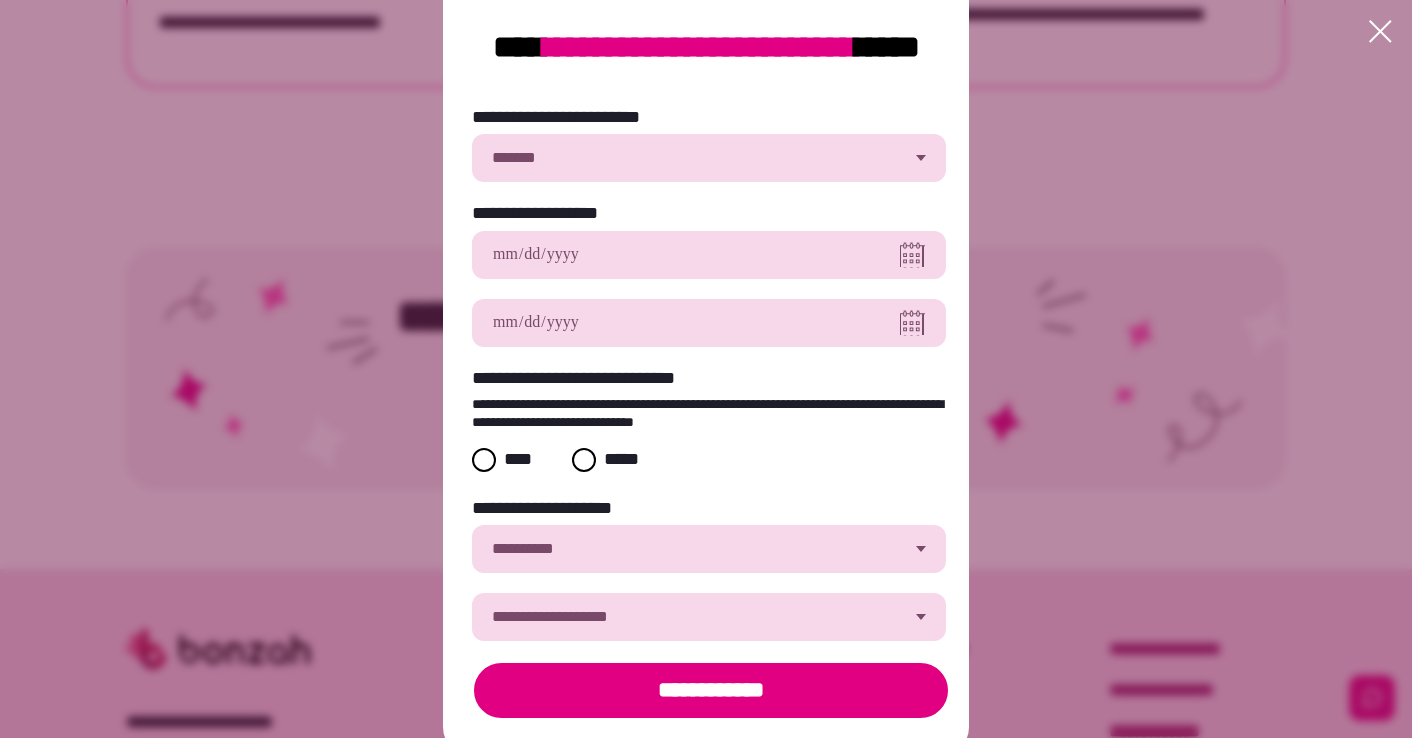 scroll, scrollTop: 127, scrollLeft: 0, axis: vertical 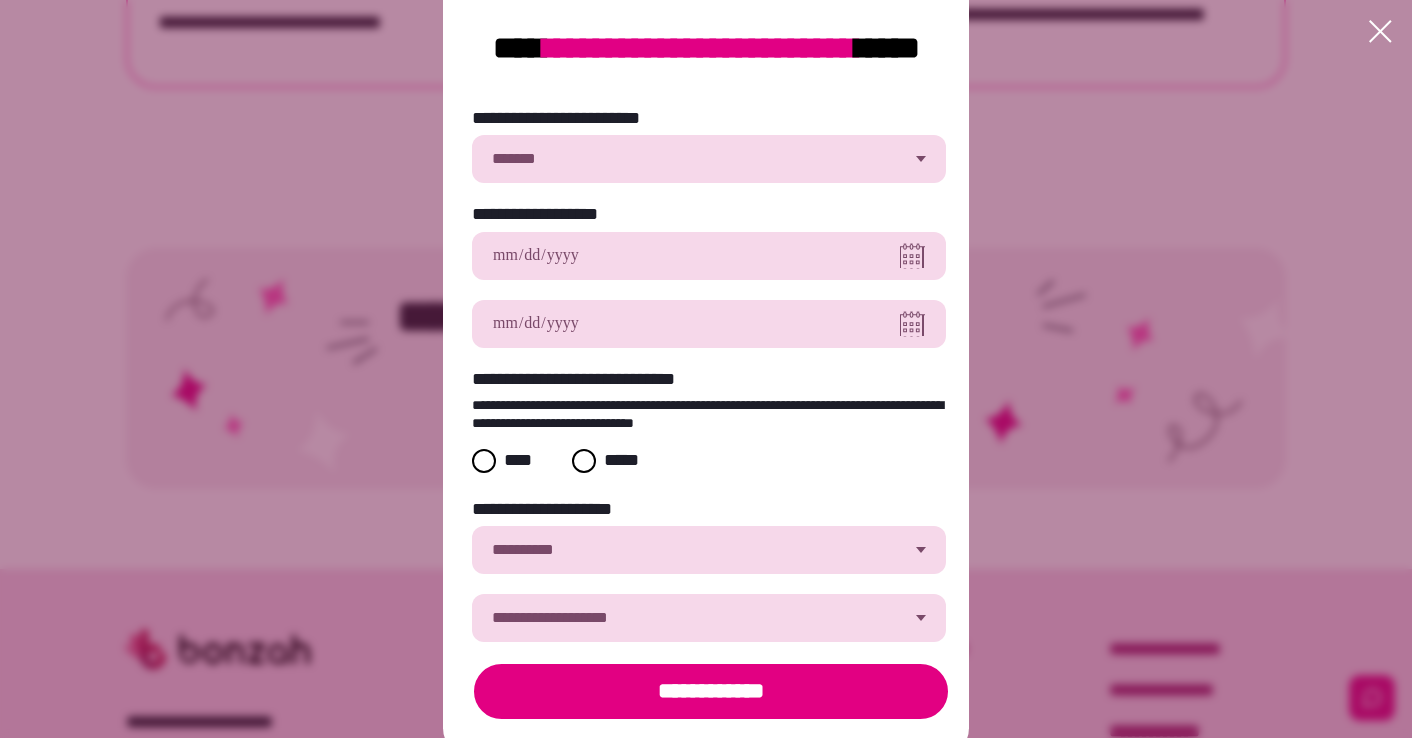 click on "**********" at bounding box center [709, 159] 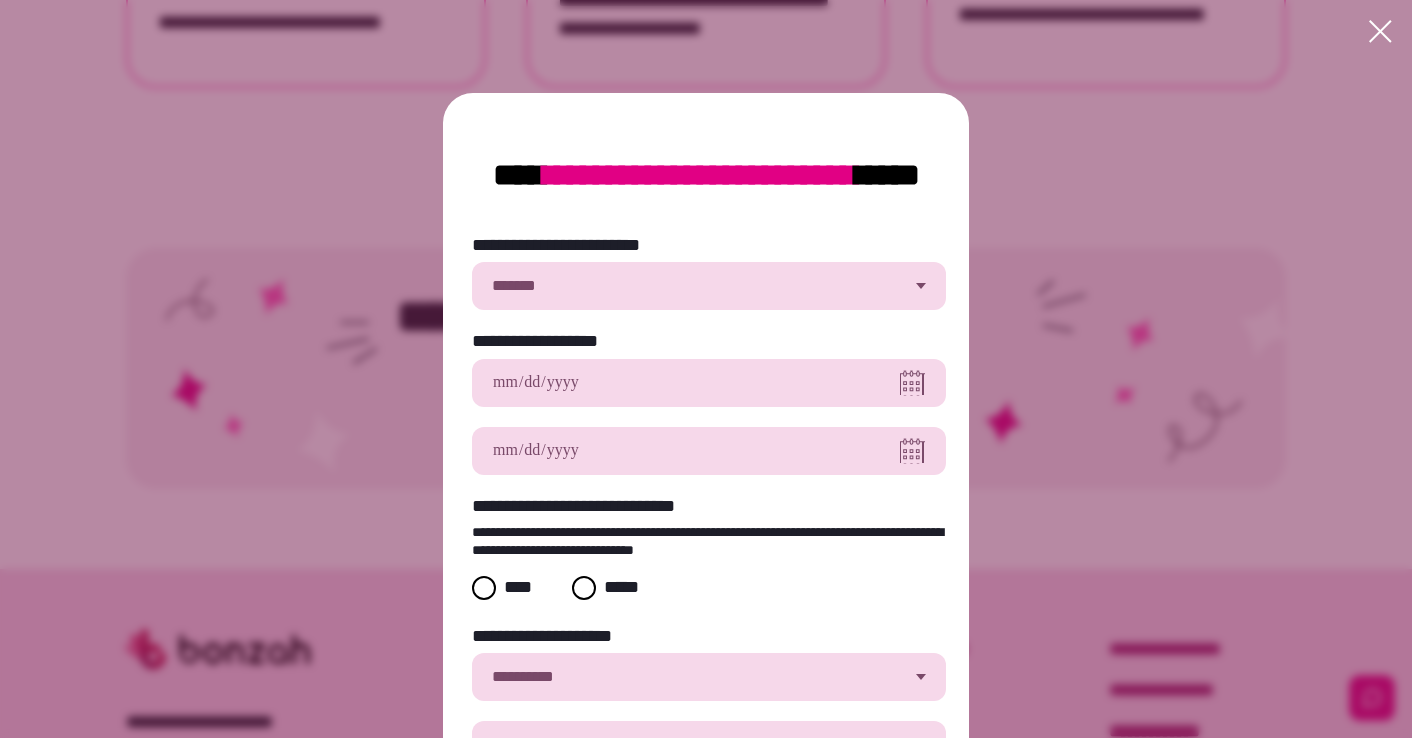 click on "**********" at bounding box center [706, 369] 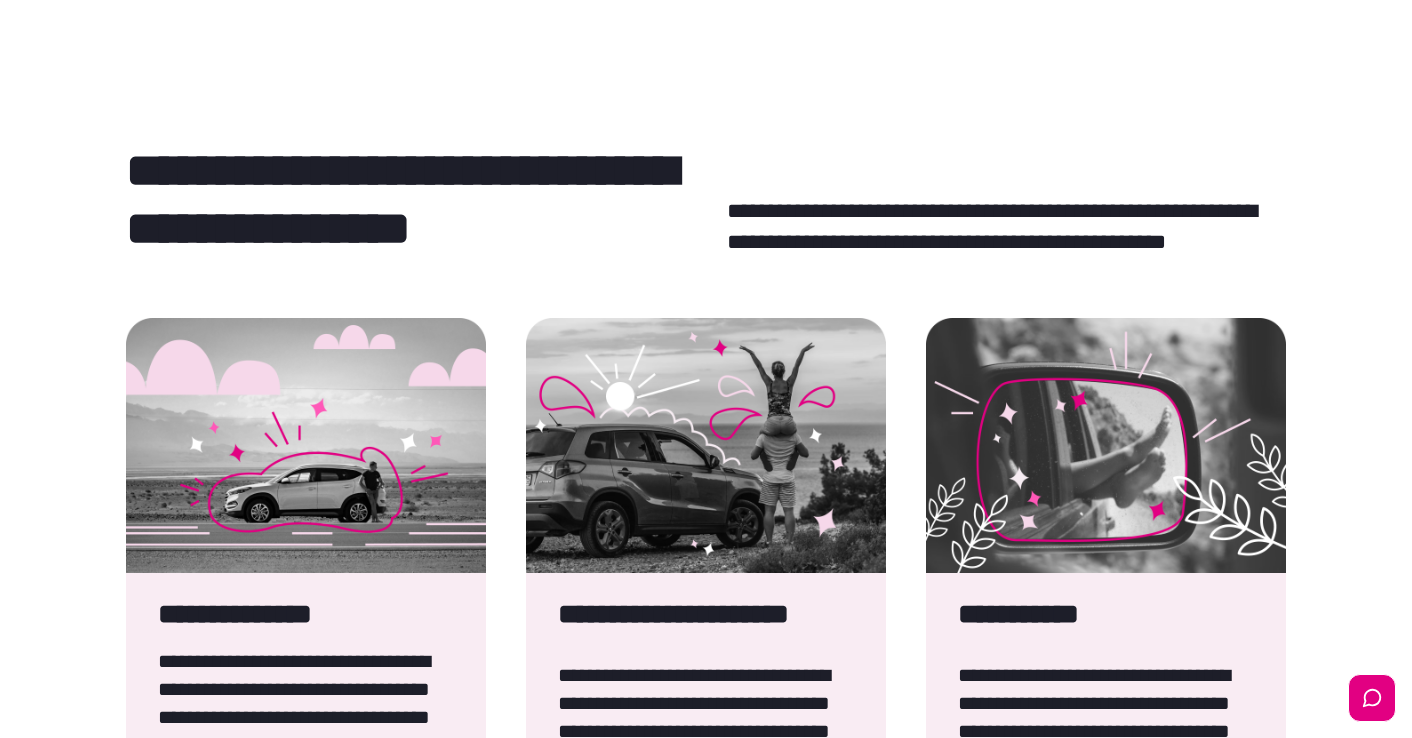 scroll, scrollTop: 0, scrollLeft: 0, axis: both 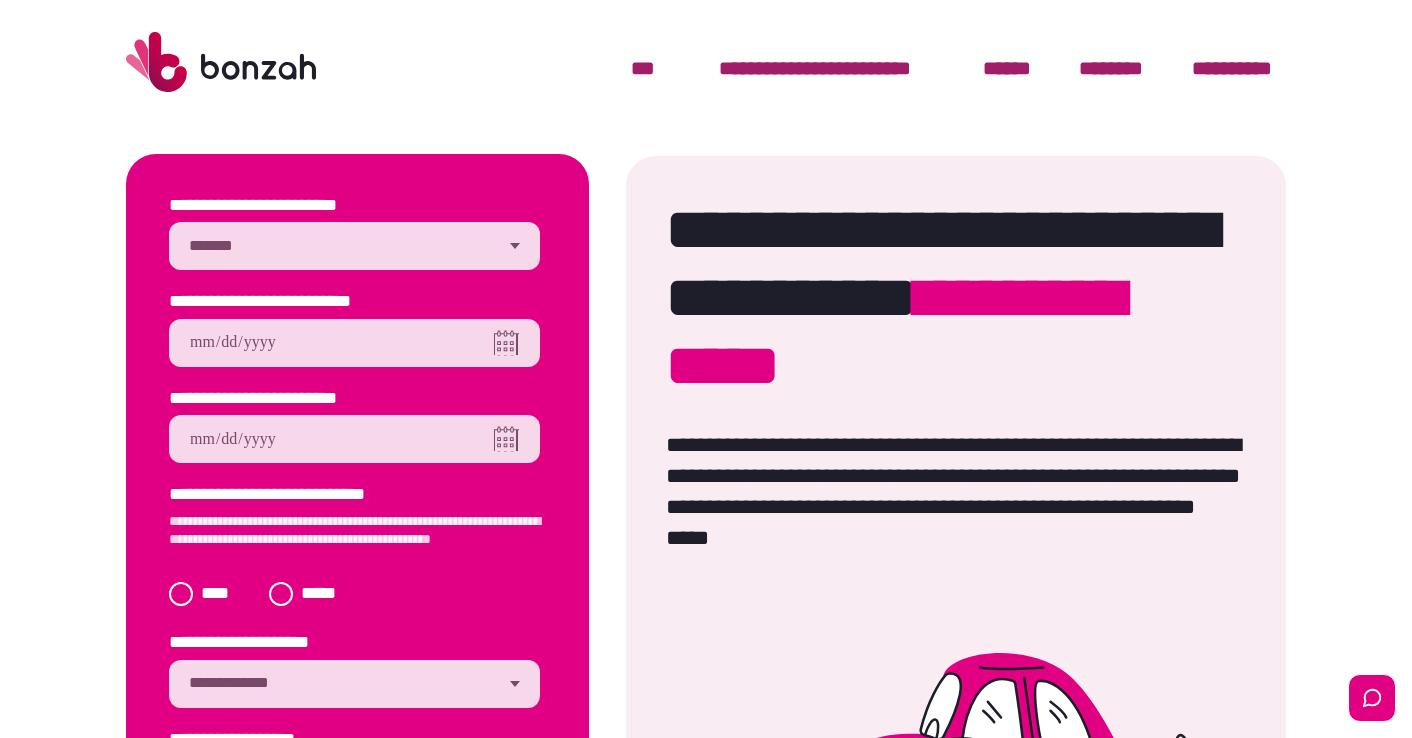 click on "**********" at bounding box center [815, 68] 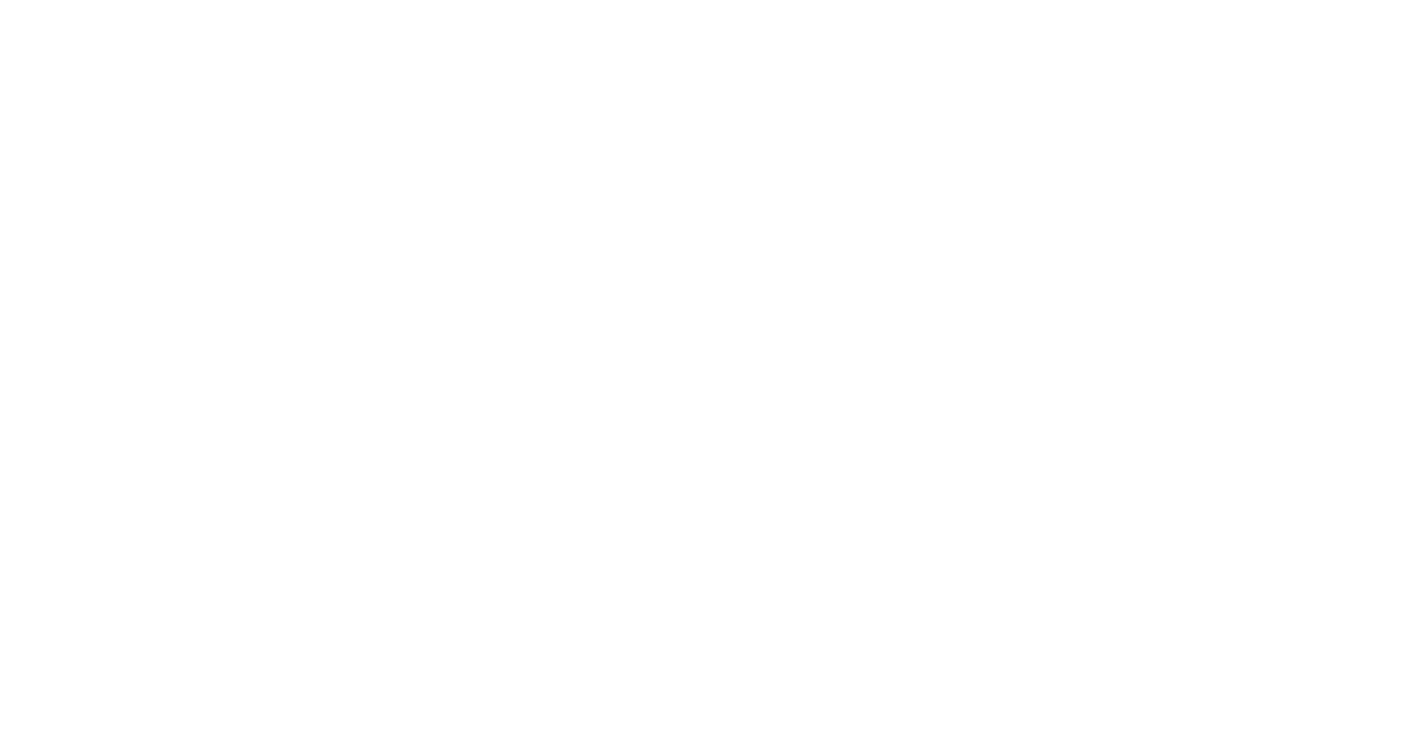 scroll, scrollTop: 0, scrollLeft: 0, axis: both 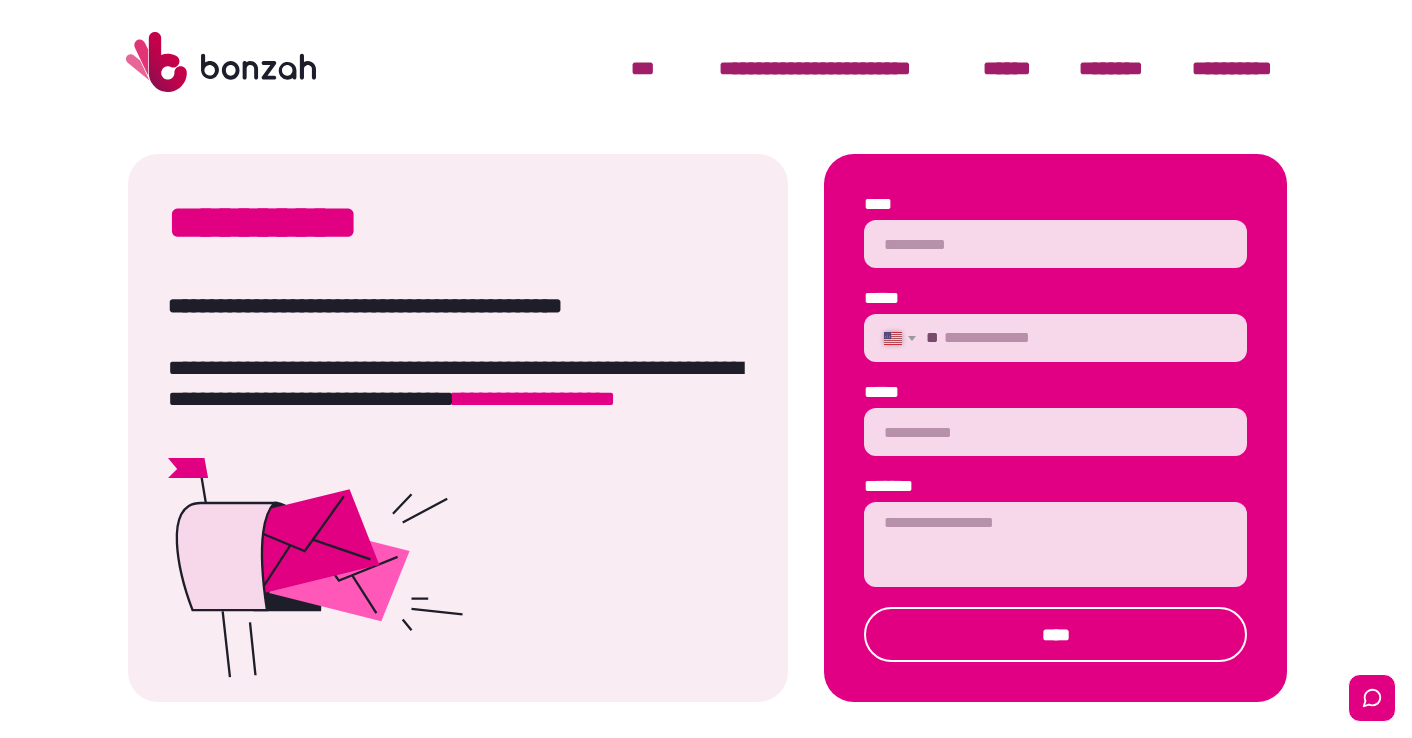 click at bounding box center [221, 62] 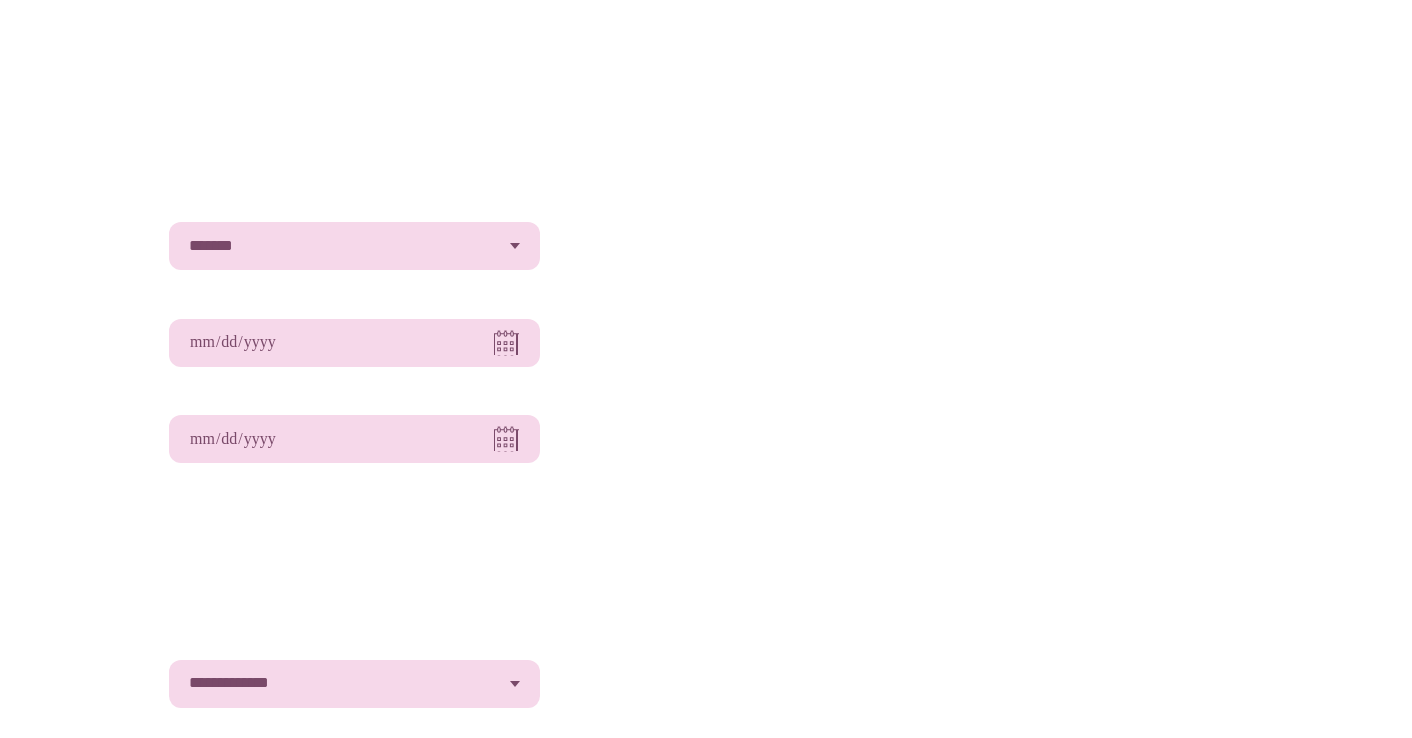 scroll, scrollTop: 0, scrollLeft: 0, axis: both 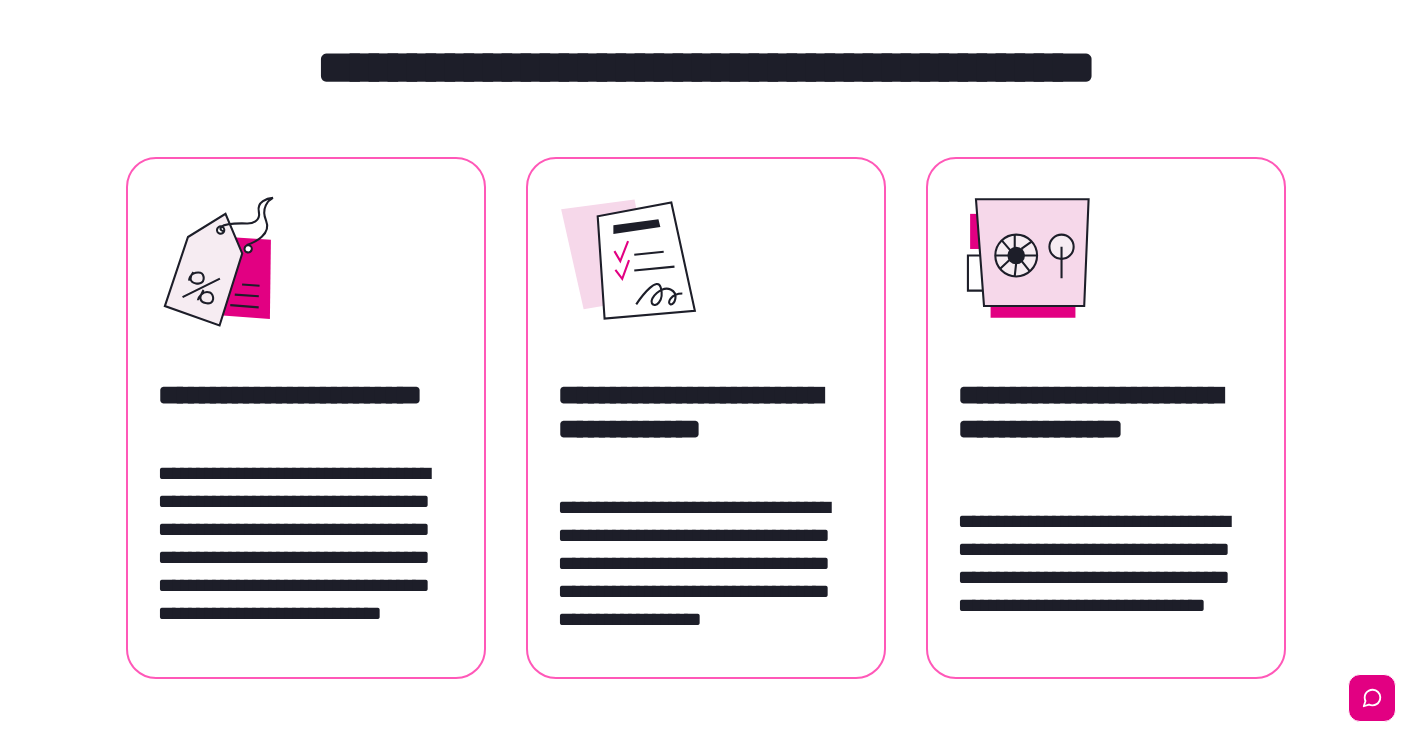 click on "**********" at bounding box center [702, 412] 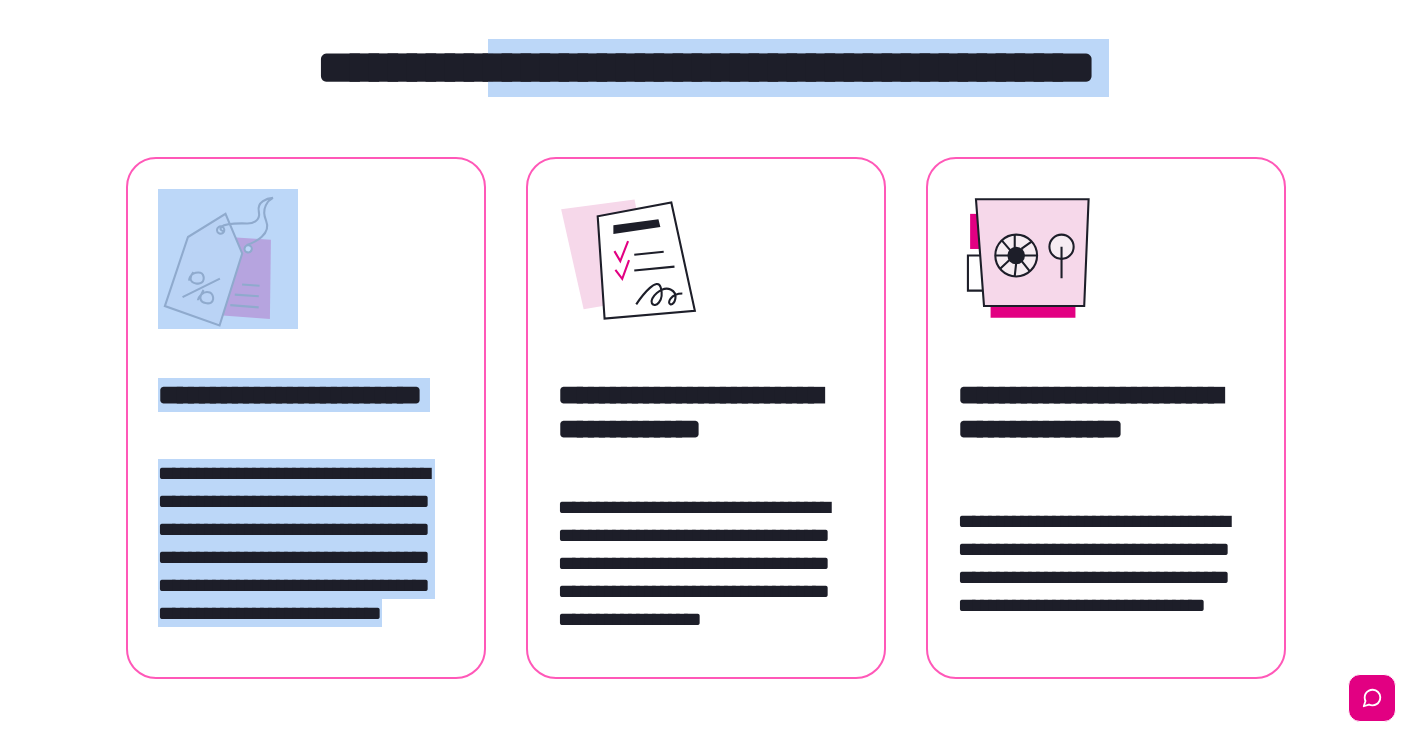 drag, startPoint x: 462, startPoint y: 74, endPoint x: 618, endPoint y: 239, distance: 227.07048 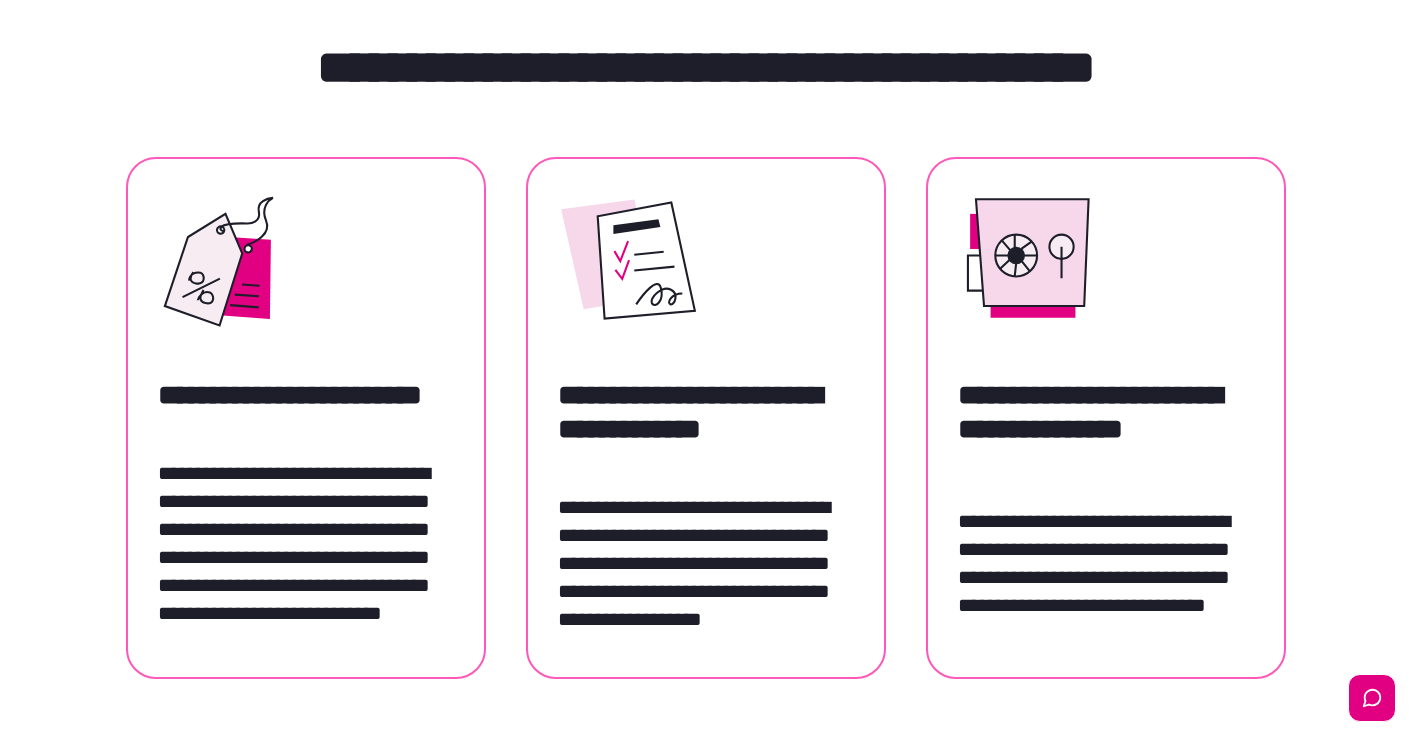click on "**********" at bounding box center (702, 412) 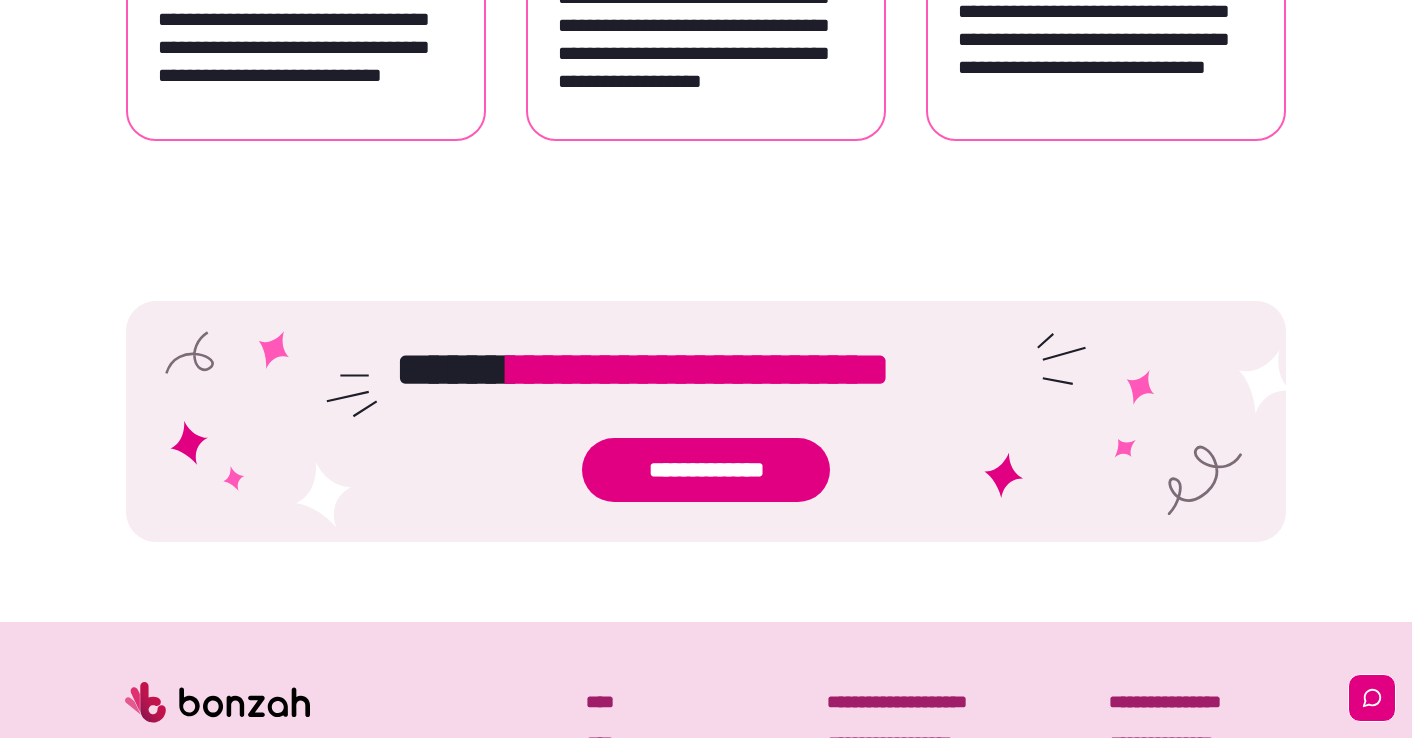 scroll, scrollTop: 4269, scrollLeft: 0, axis: vertical 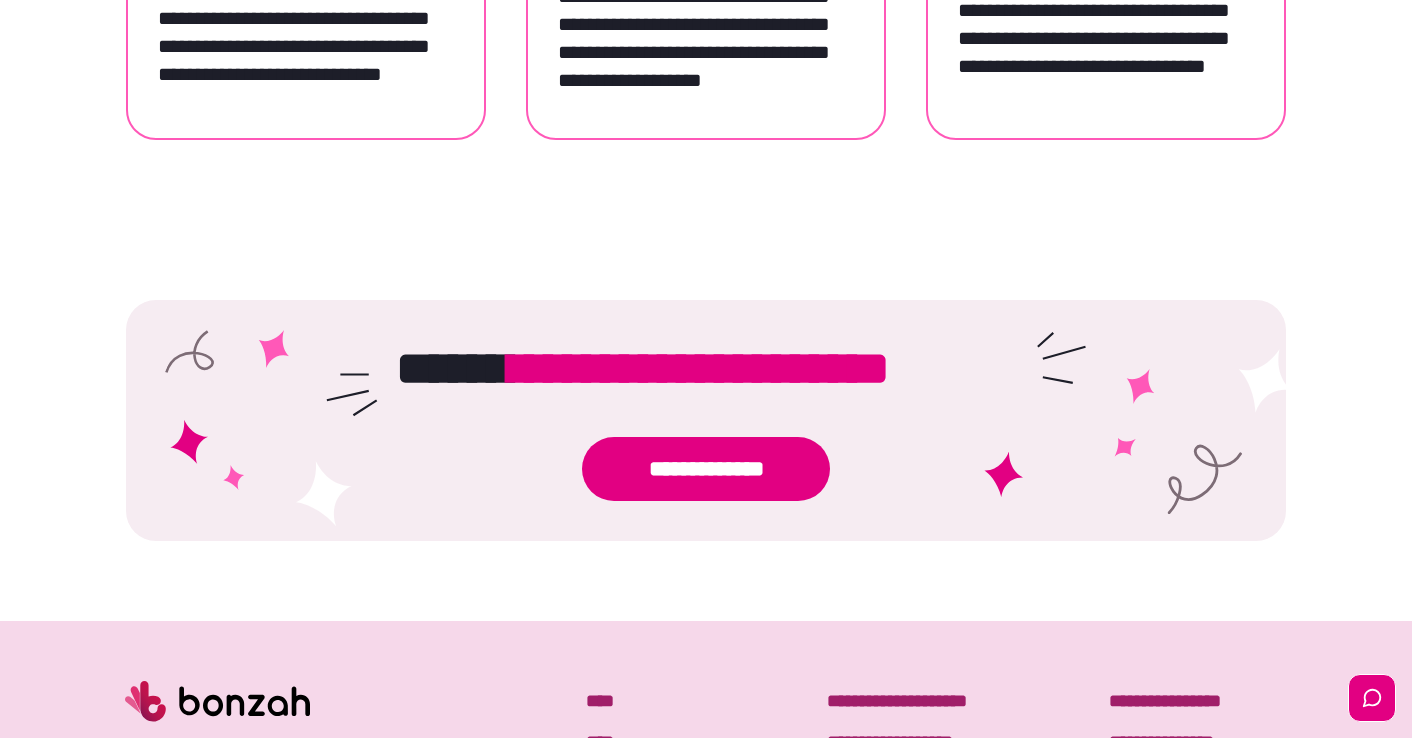 click on "**********" at bounding box center [706, 469] 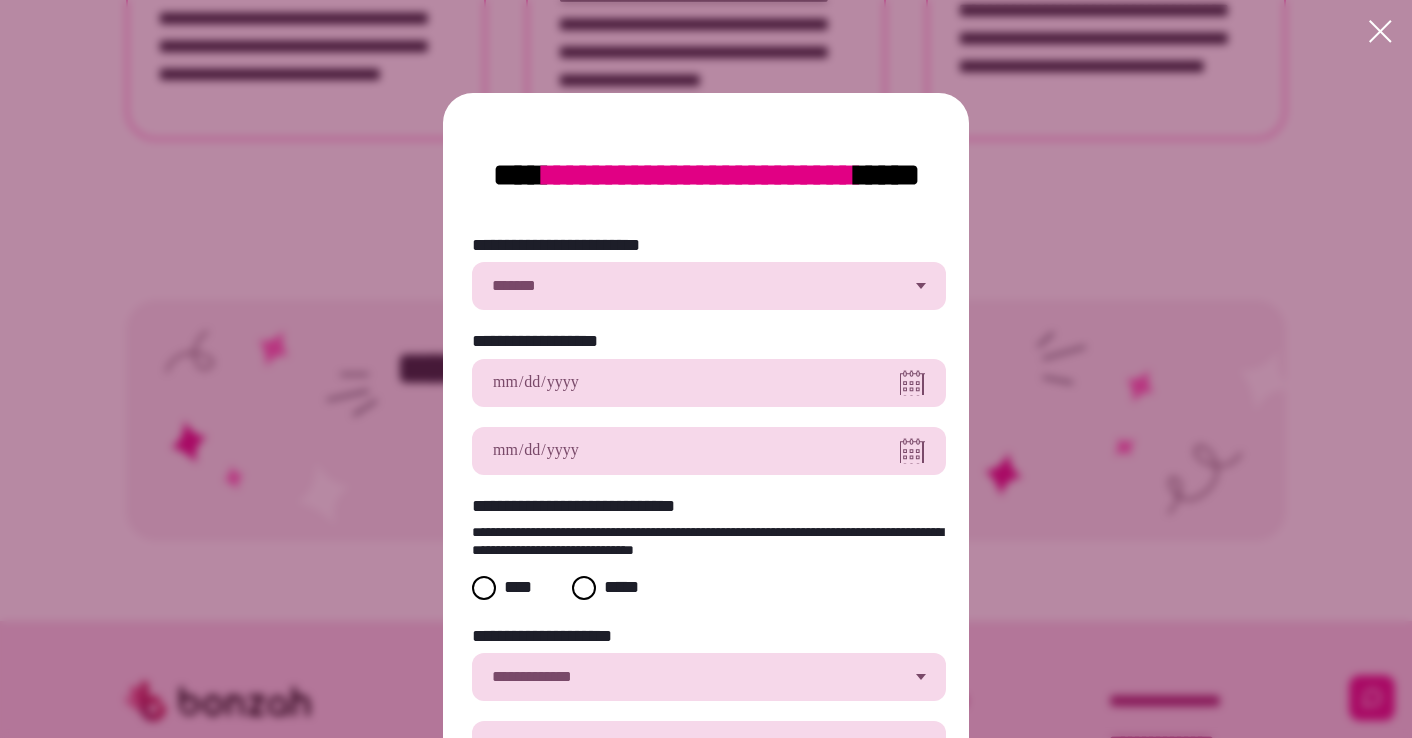 click on "**********" at bounding box center (709, 286) 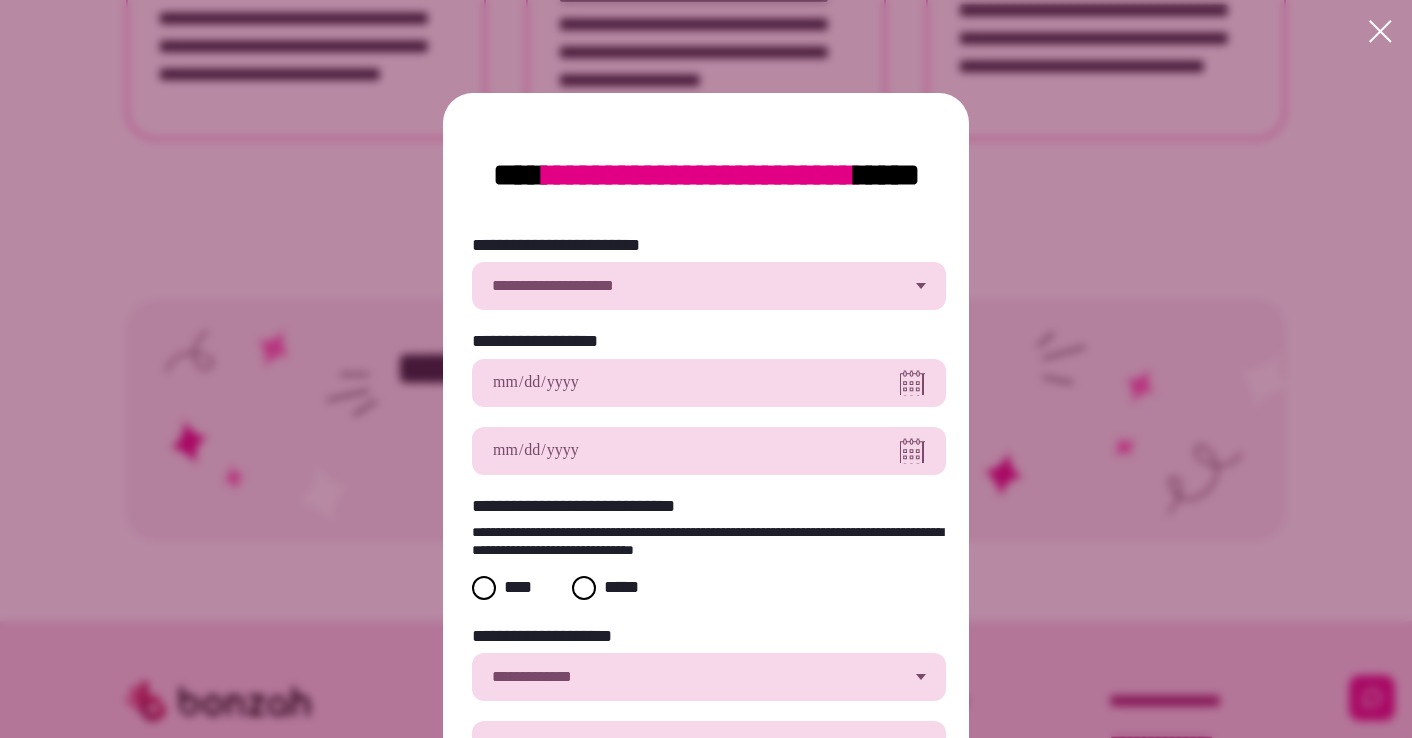 click at bounding box center (709, 383) 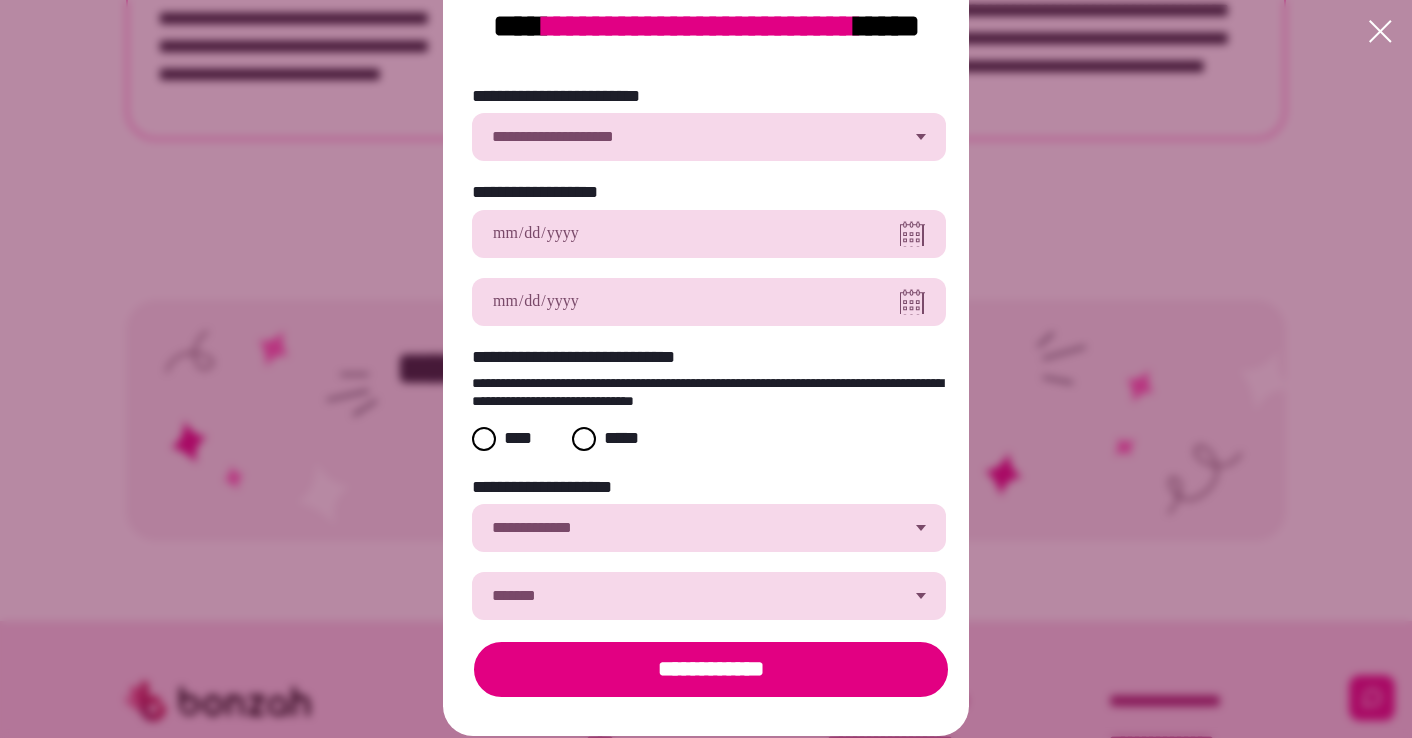scroll, scrollTop: 156, scrollLeft: 0, axis: vertical 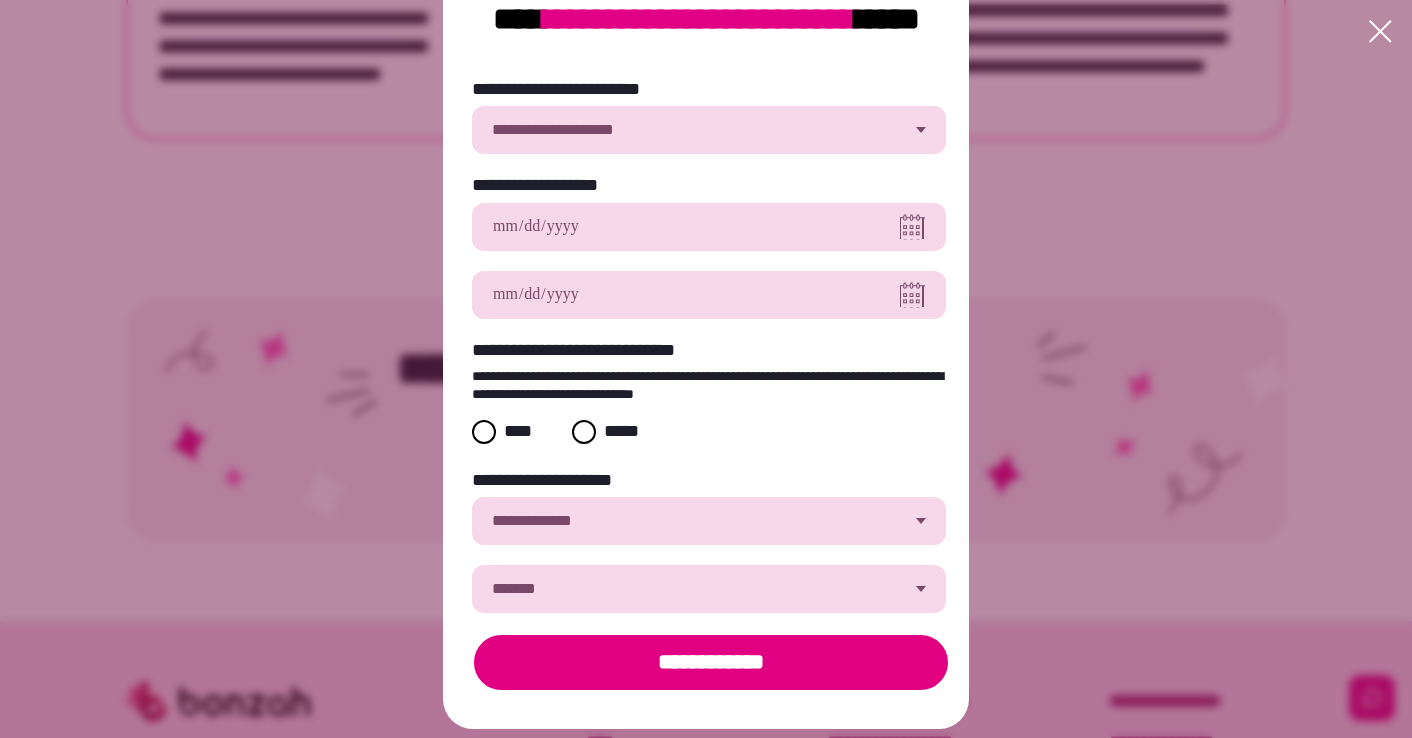click on "**********" at bounding box center (709, 589) 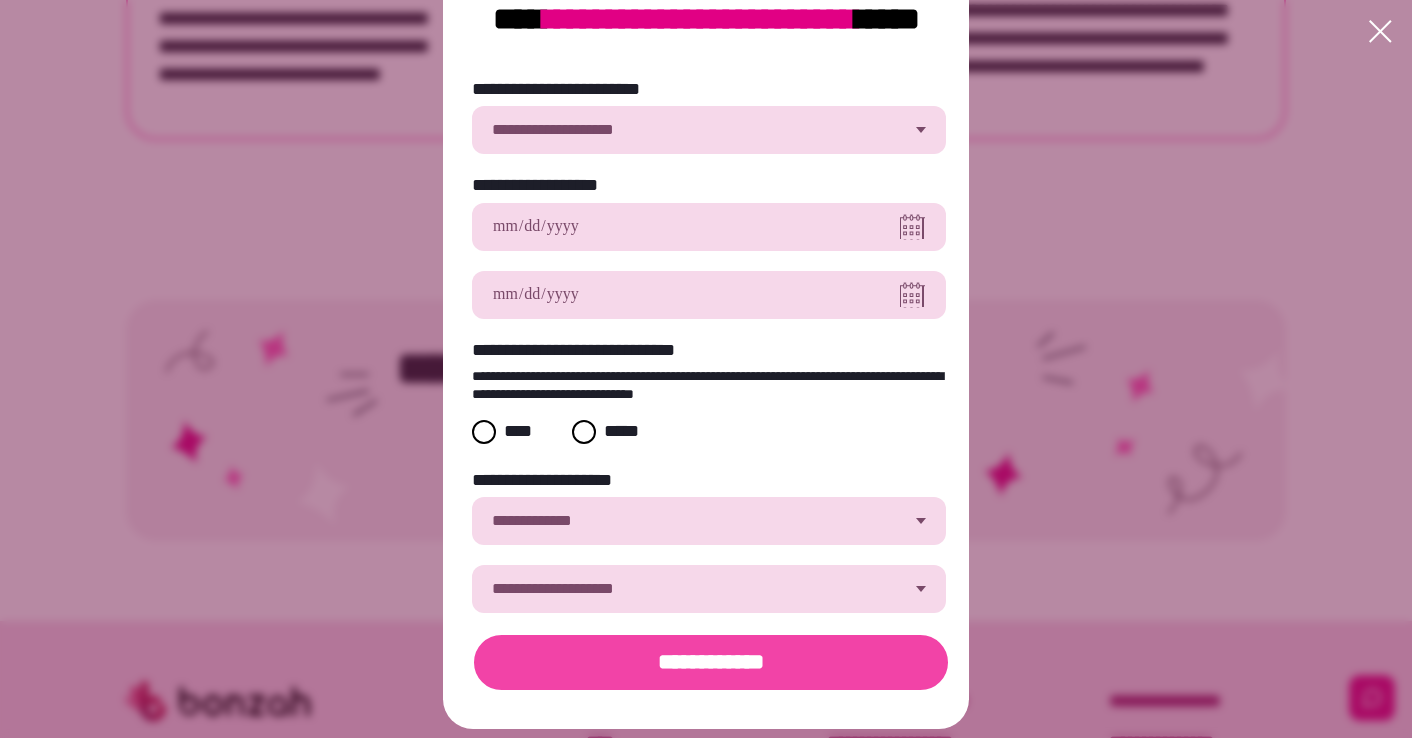 click on "**********" at bounding box center (711, 662) 